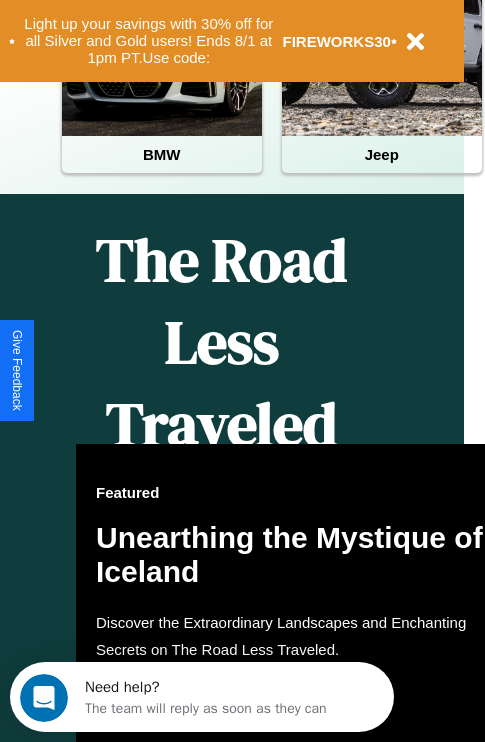 scroll, scrollTop: 997, scrollLeft: 32, axis: both 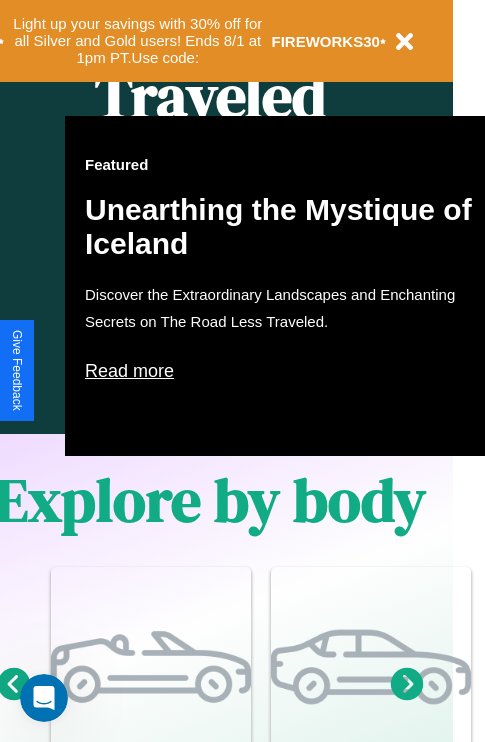 click on "Read more" at bounding box center [285, 371] 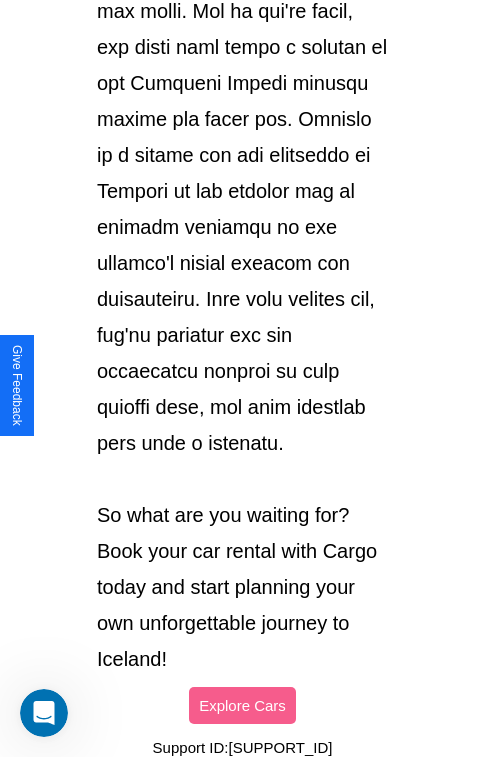 scroll, scrollTop: 3458, scrollLeft: 0, axis: vertical 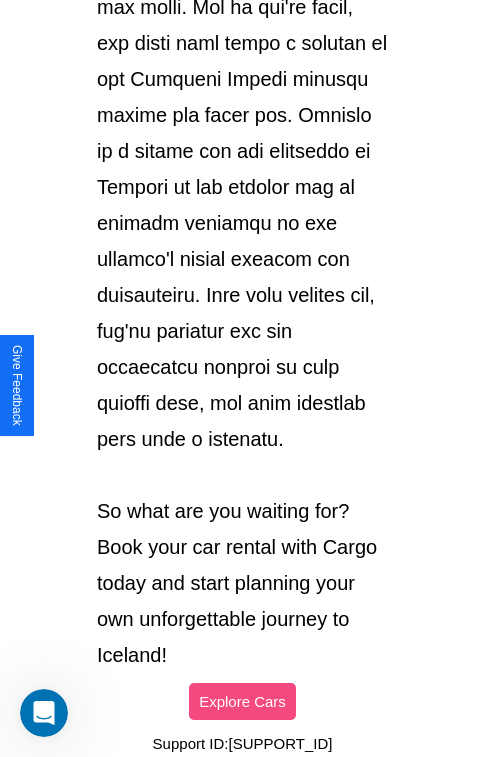 click on "Explore Cars" at bounding box center (242, 701) 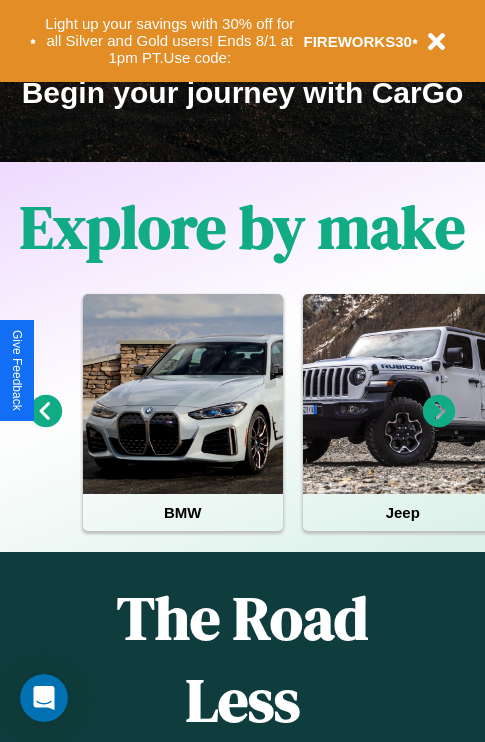 scroll, scrollTop: 308, scrollLeft: 0, axis: vertical 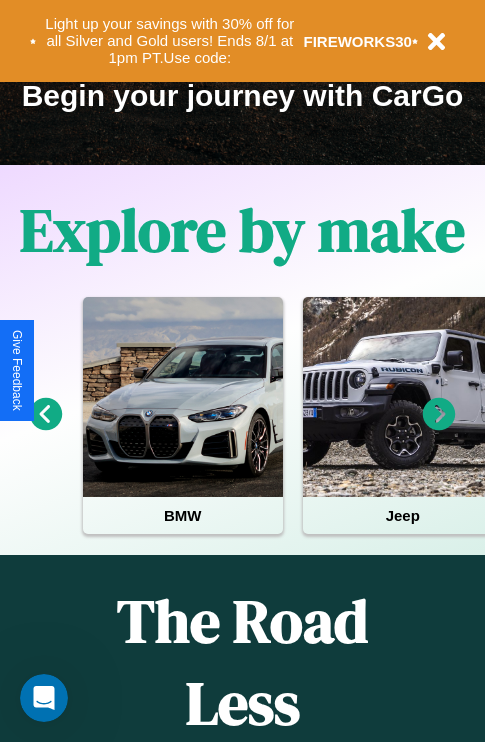 click 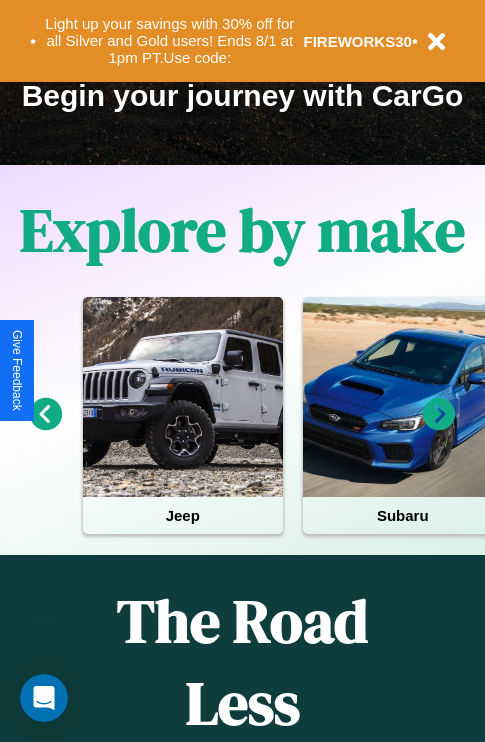 click 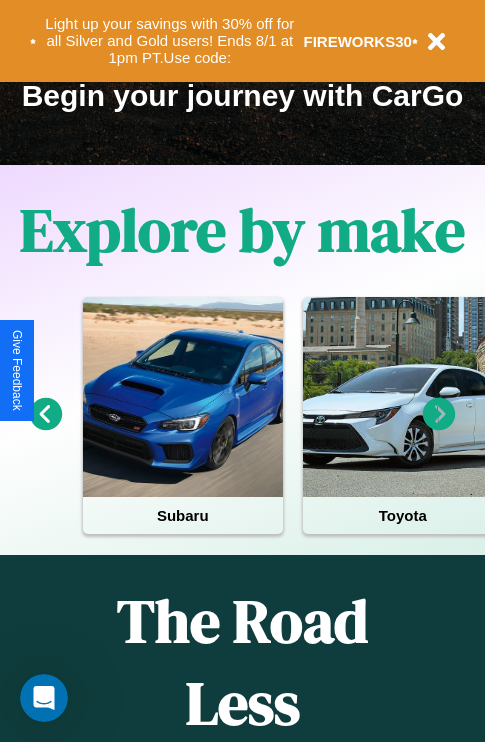 click 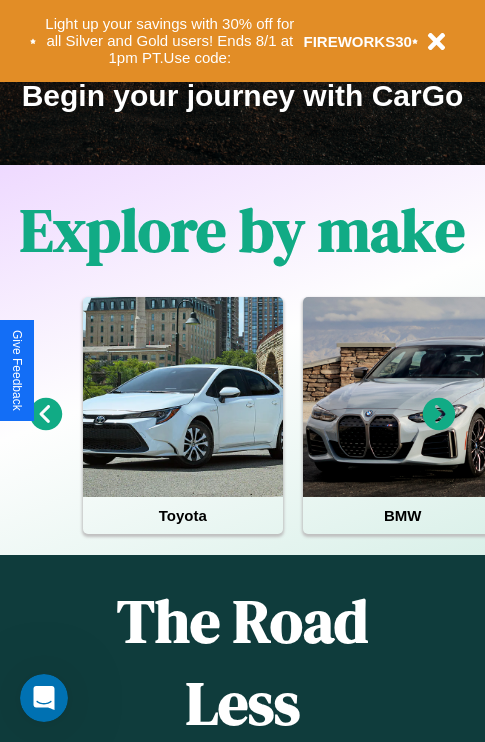 click 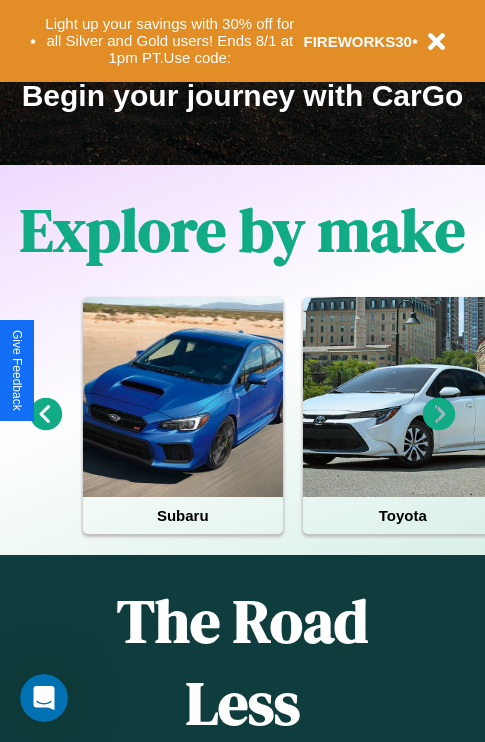 click 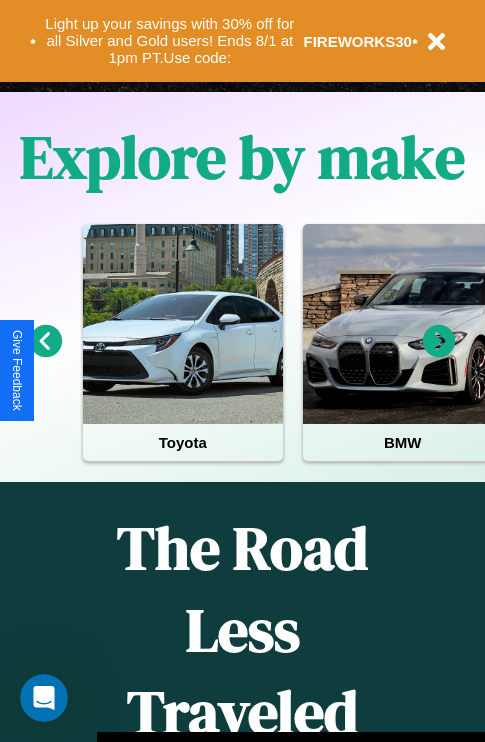 scroll, scrollTop: 1558, scrollLeft: 0, axis: vertical 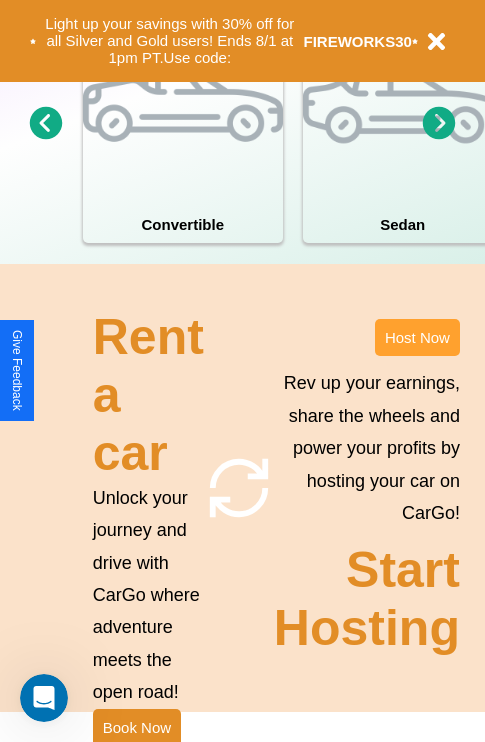 click on "Host Now" at bounding box center [417, 337] 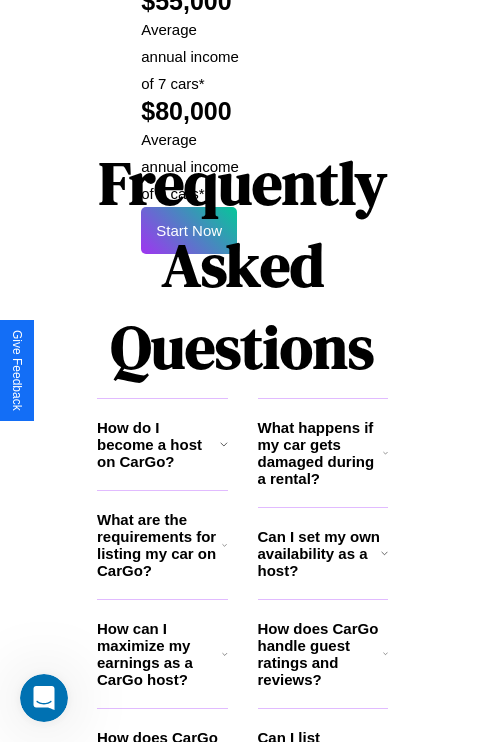 scroll, scrollTop: 3255, scrollLeft: 0, axis: vertical 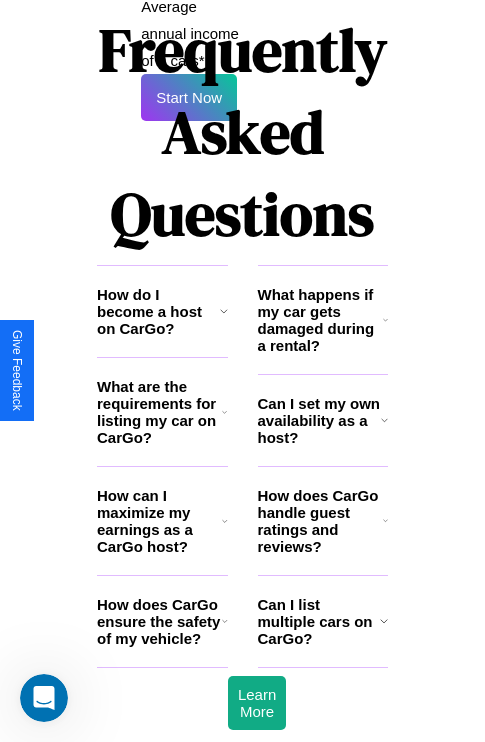 click on "How do I become a host on CarGo?" at bounding box center (158, 311) 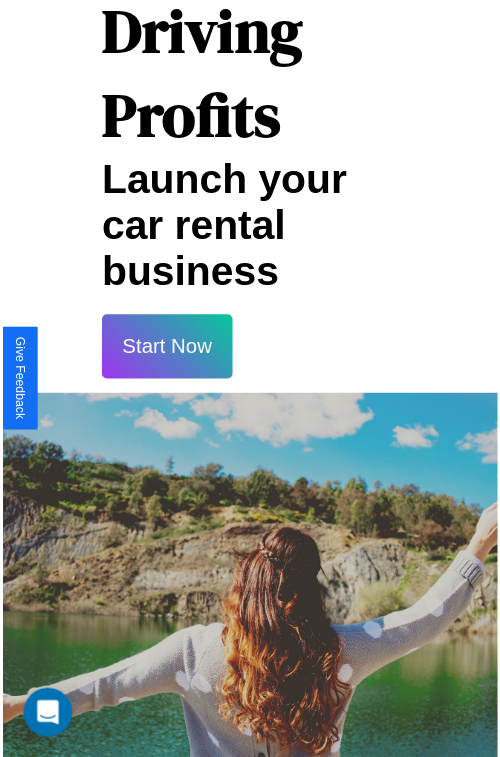 scroll, scrollTop: 35, scrollLeft: 0, axis: vertical 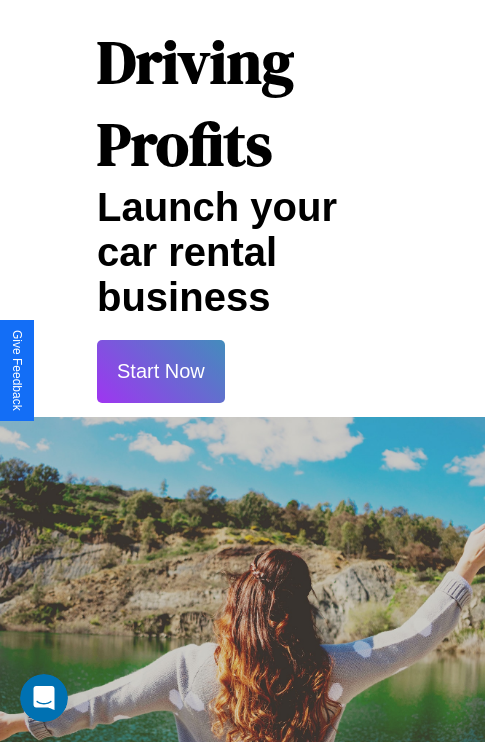 click on "Start Now" at bounding box center [161, 371] 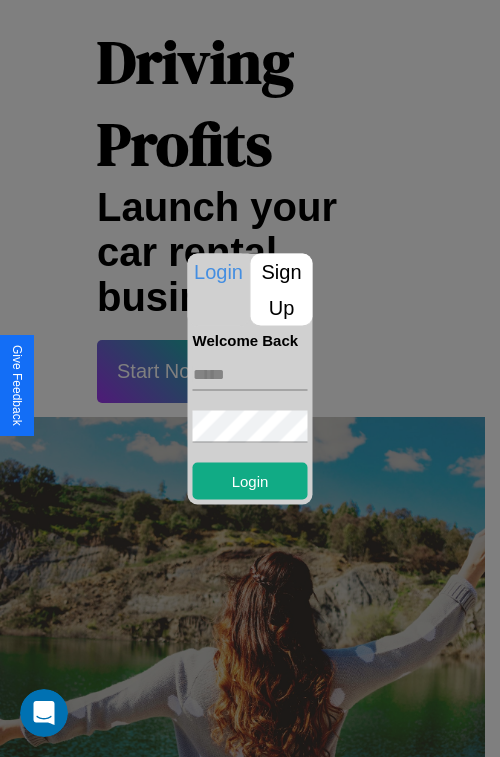 click at bounding box center [250, 374] 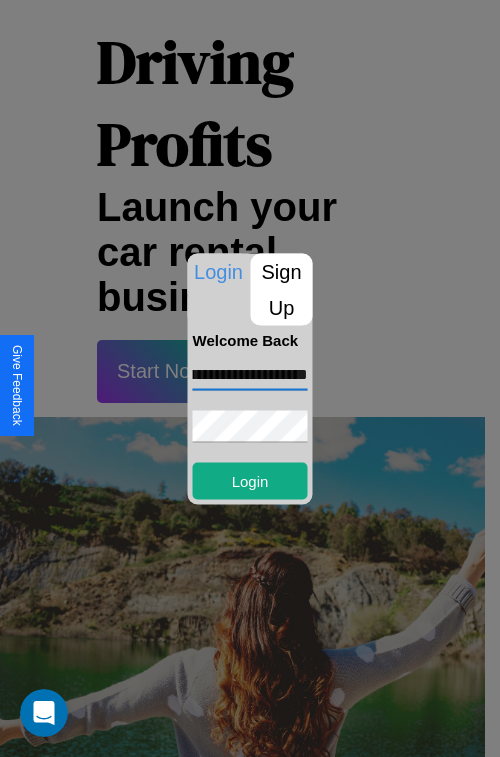 scroll, scrollTop: 0, scrollLeft: 65, axis: horizontal 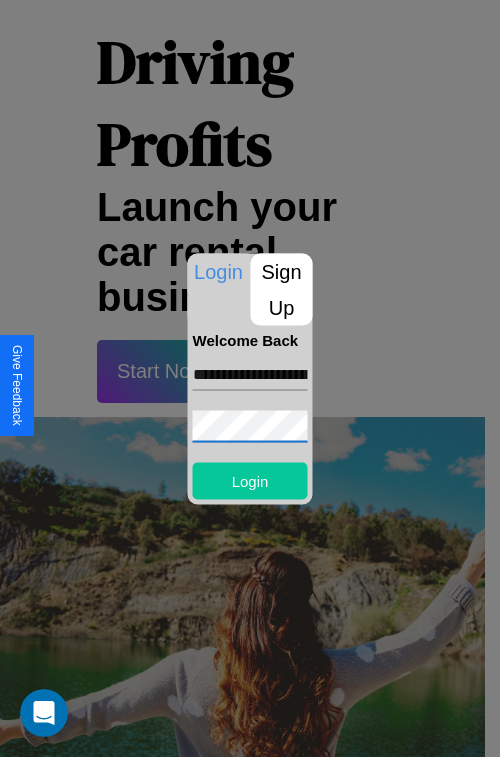 click on "Login" at bounding box center [250, 480] 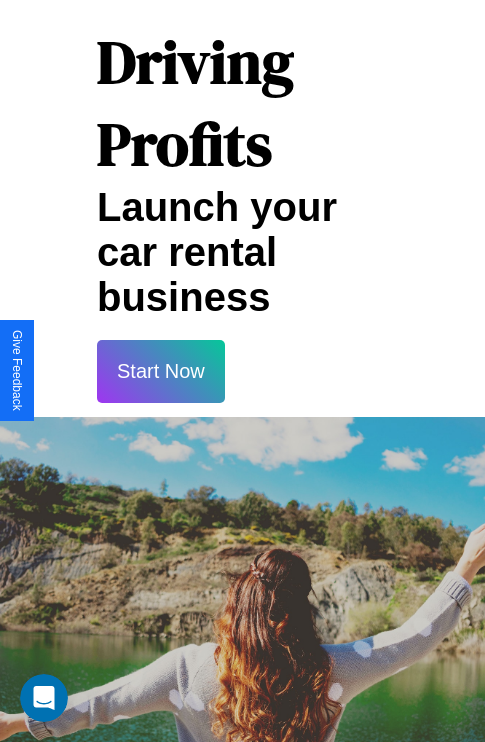 scroll, scrollTop: 37, scrollLeft: 0, axis: vertical 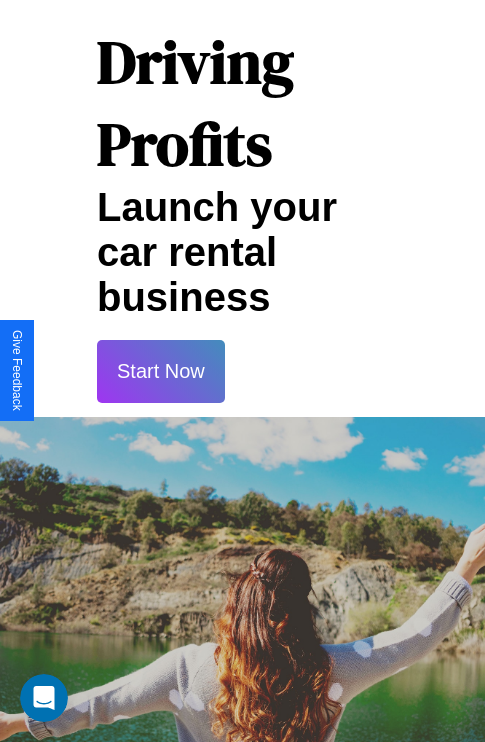 click on "Start Now" at bounding box center (161, 371) 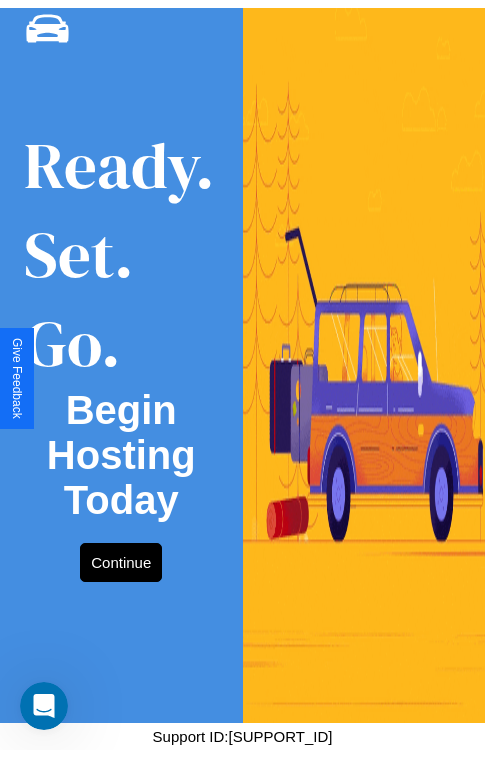 scroll, scrollTop: 0, scrollLeft: 0, axis: both 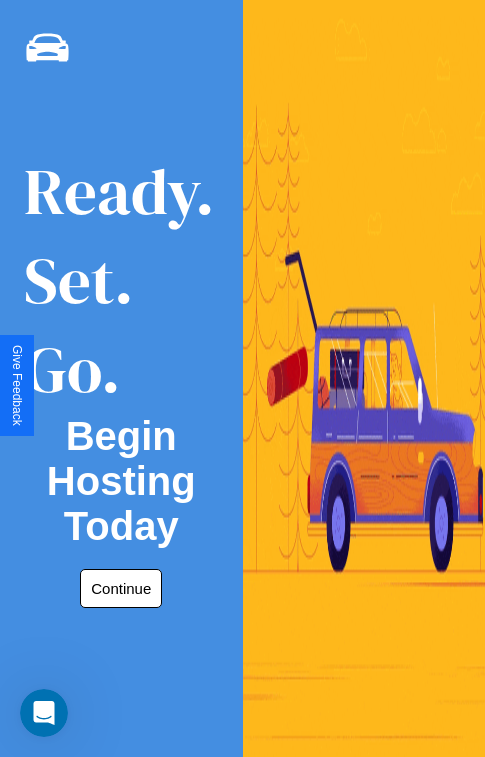 click on "Continue" at bounding box center (121, 588) 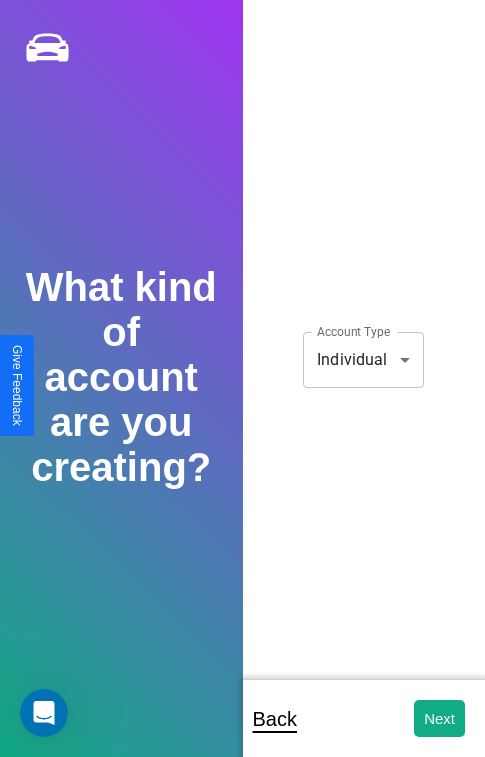 click on "**********" at bounding box center [242, 392] 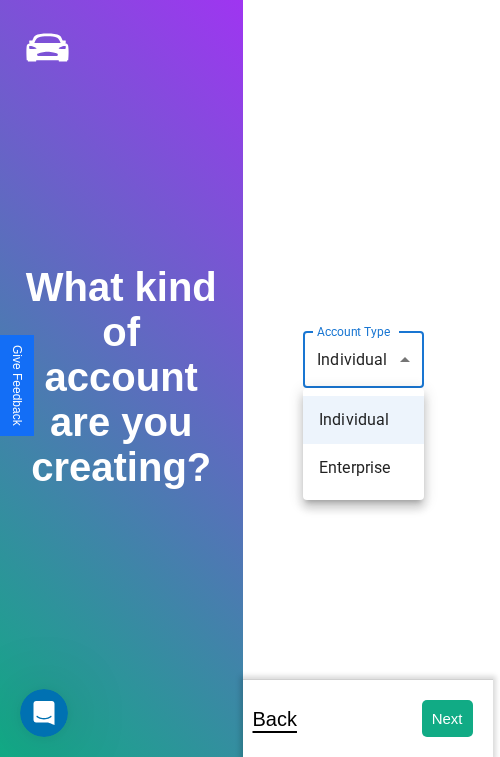 click on "Individual" at bounding box center [363, 420] 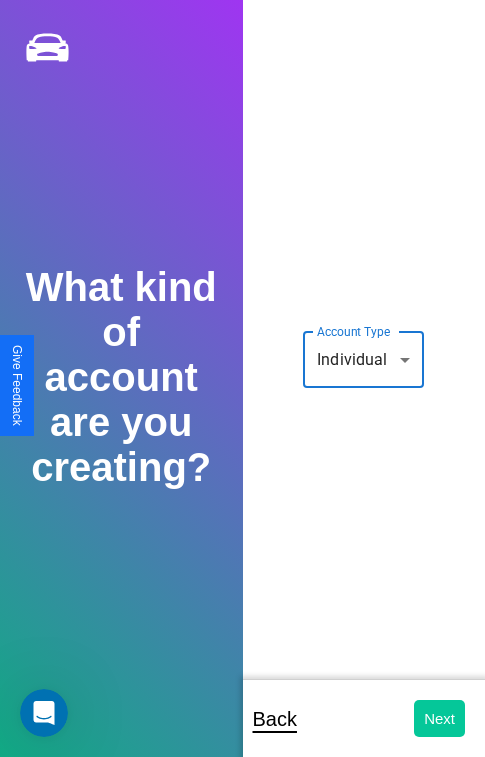 click on "Next" at bounding box center [439, 718] 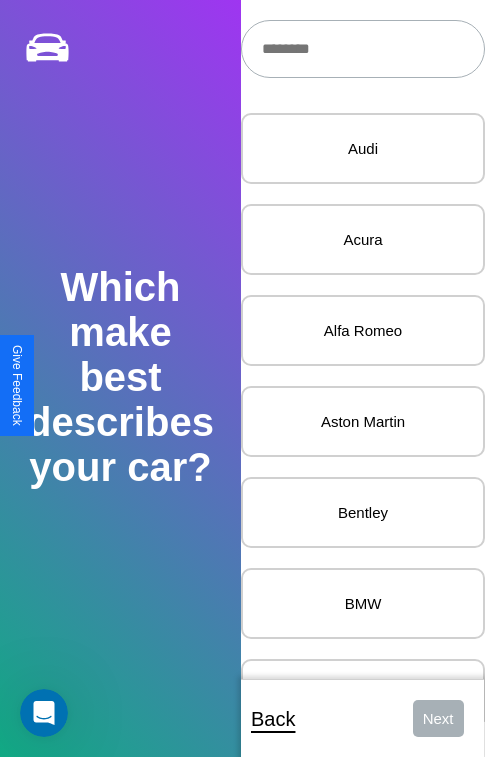 scroll, scrollTop: 24, scrollLeft: 0, axis: vertical 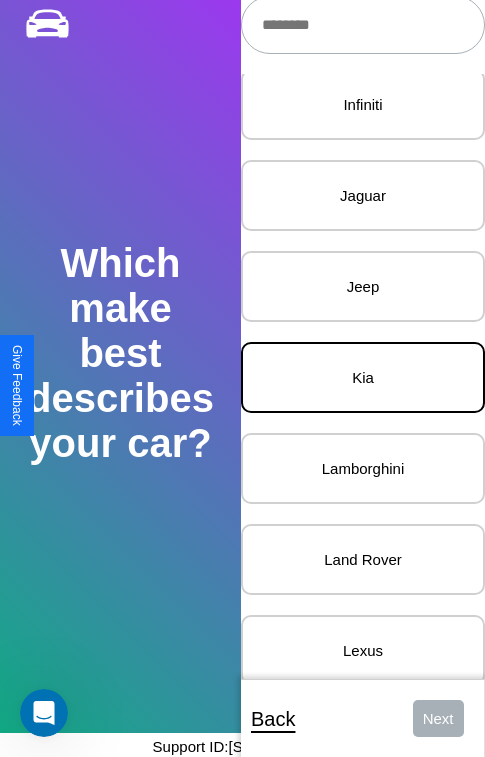 click on "Kia" at bounding box center (363, 377) 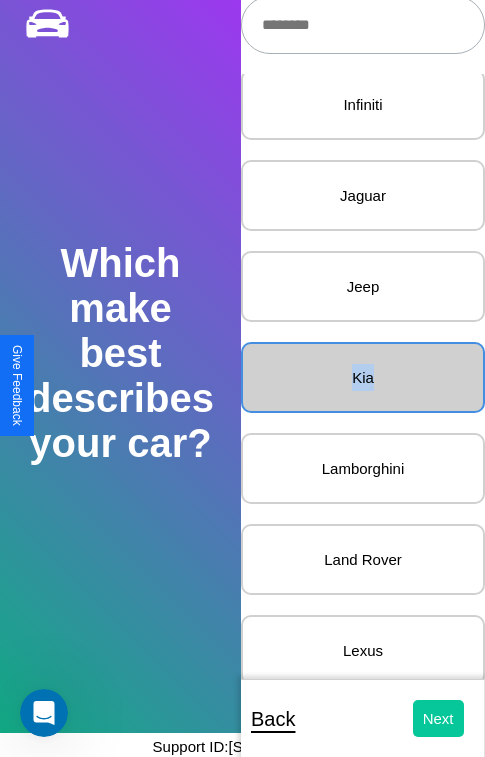 click on "Next" at bounding box center (438, 718) 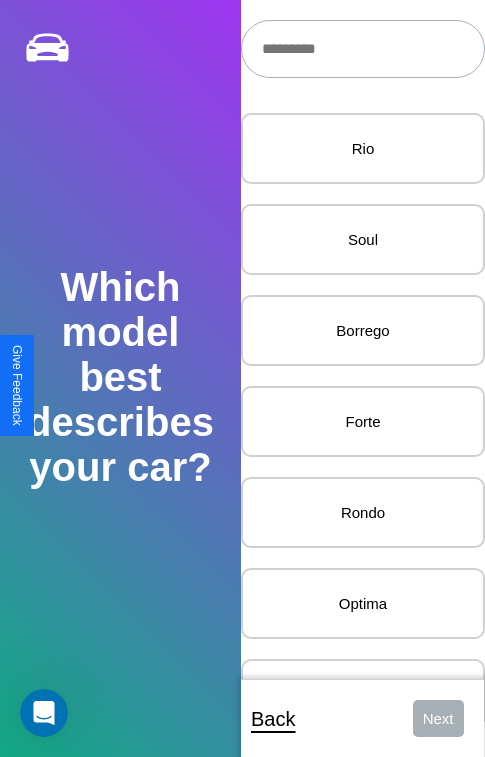 scroll, scrollTop: 27, scrollLeft: 0, axis: vertical 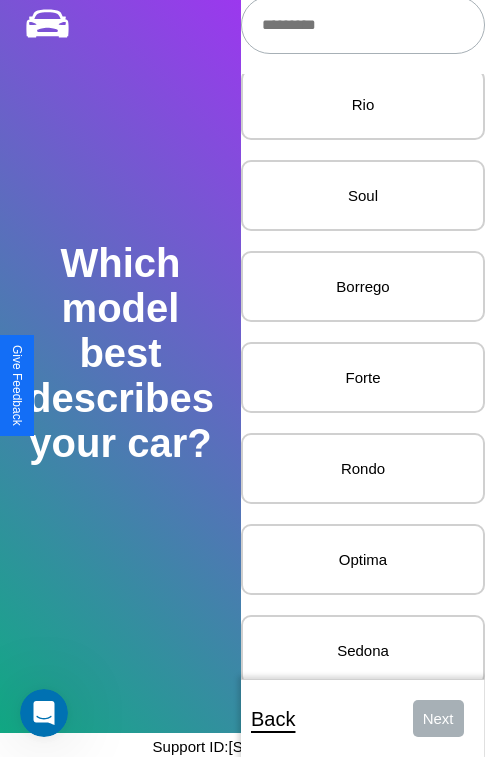 click on "Forte" at bounding box center (363, 377) 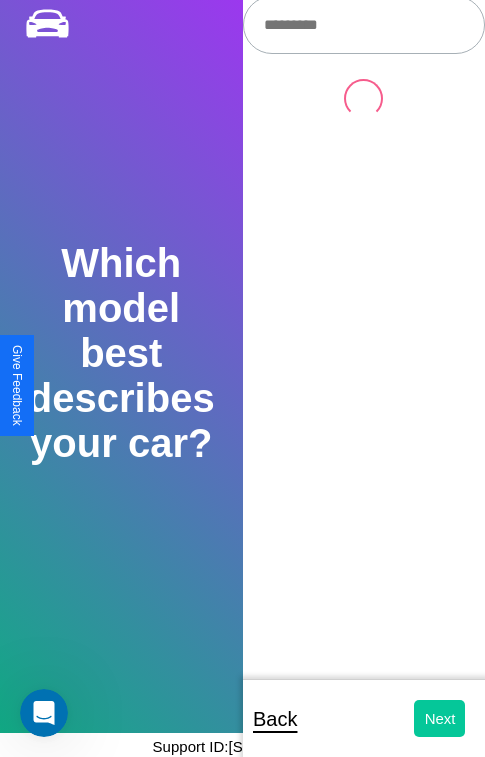scroll, scrollTop: 0, scrollLeft: 0, axis: both 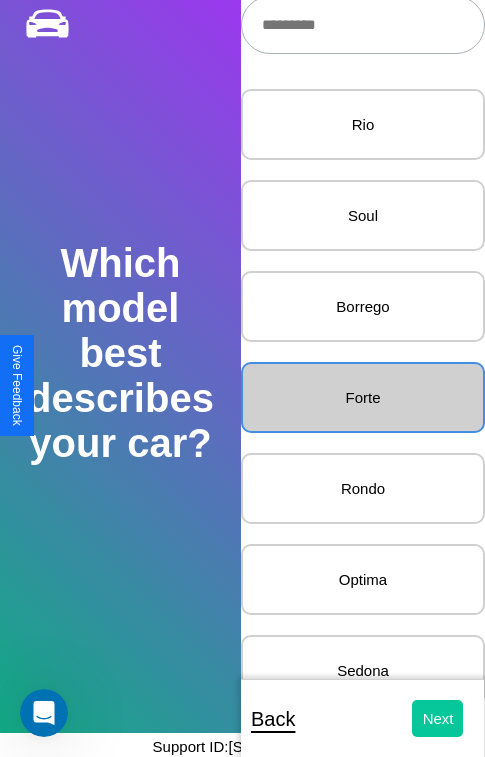 click on "Next" at bounding box center [438, 718] 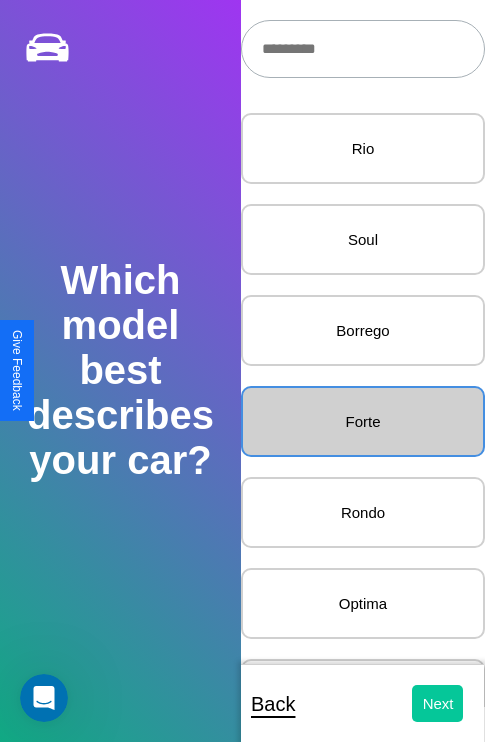 select on "*****" 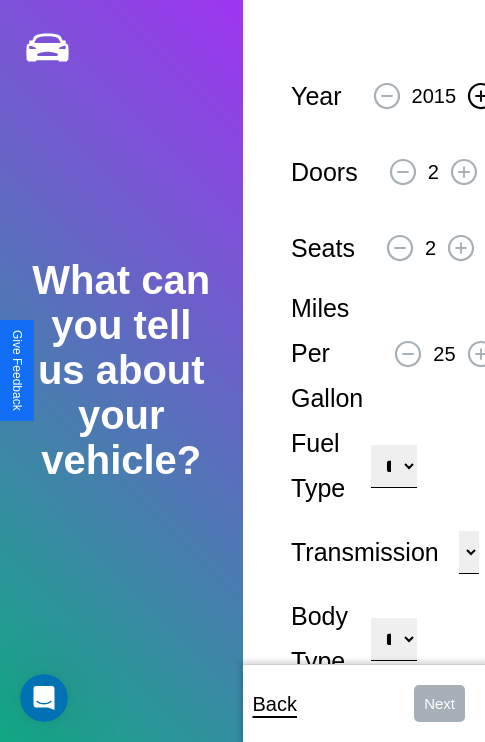 click 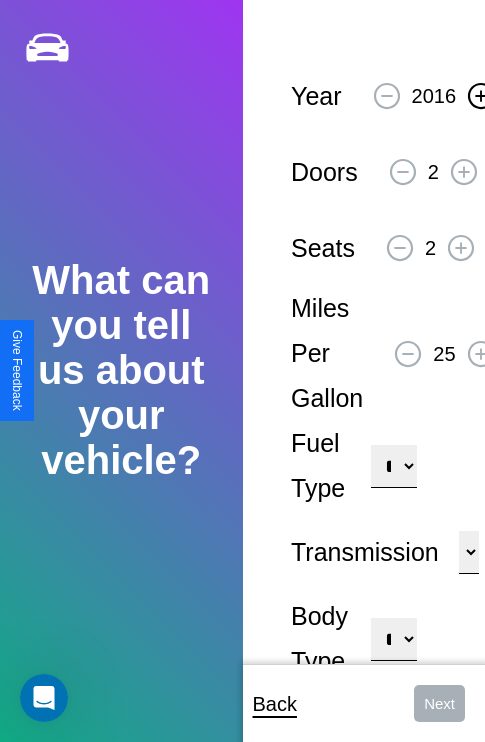 click 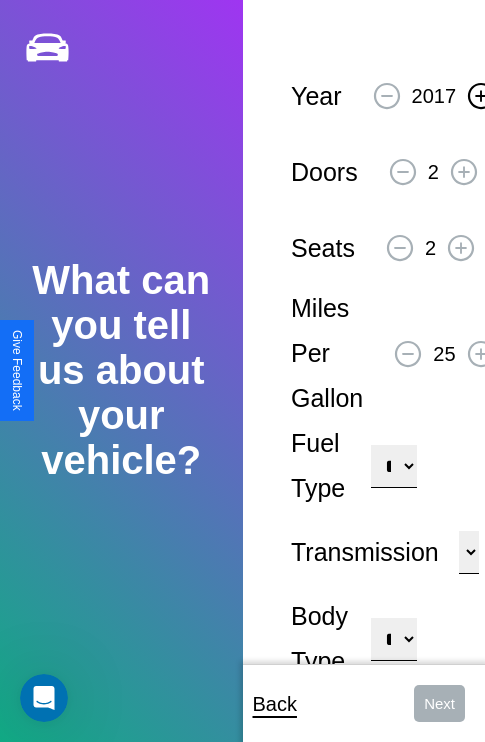 click 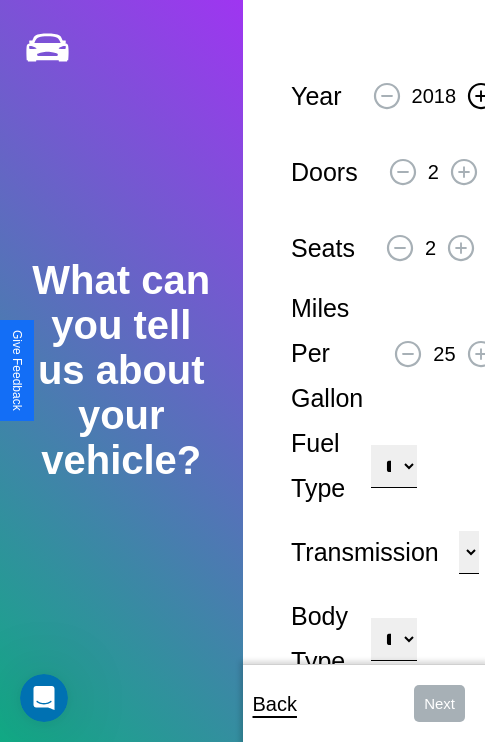 click 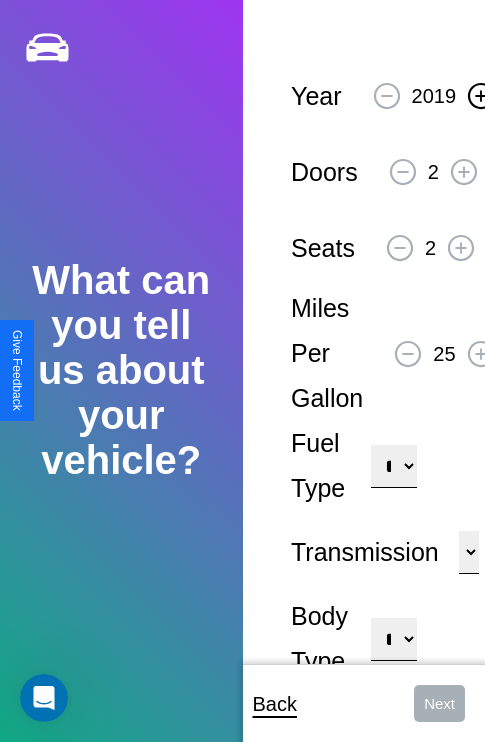 click 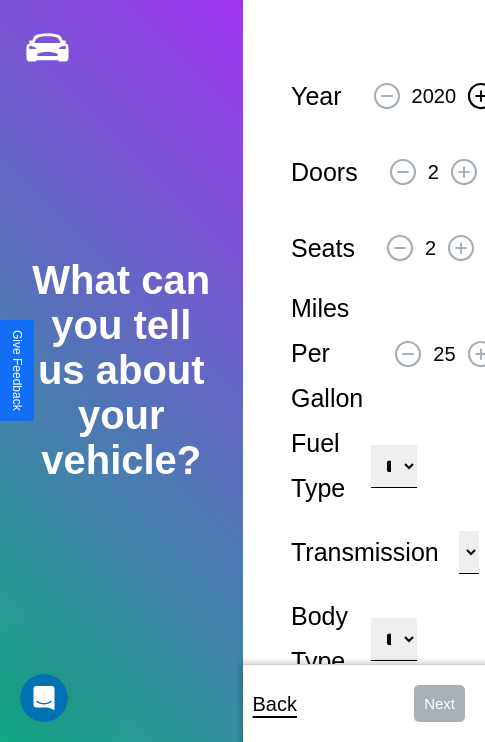 click 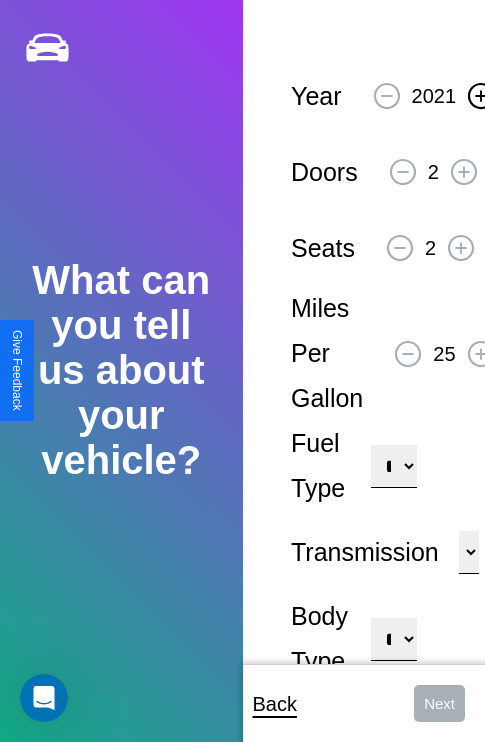 click 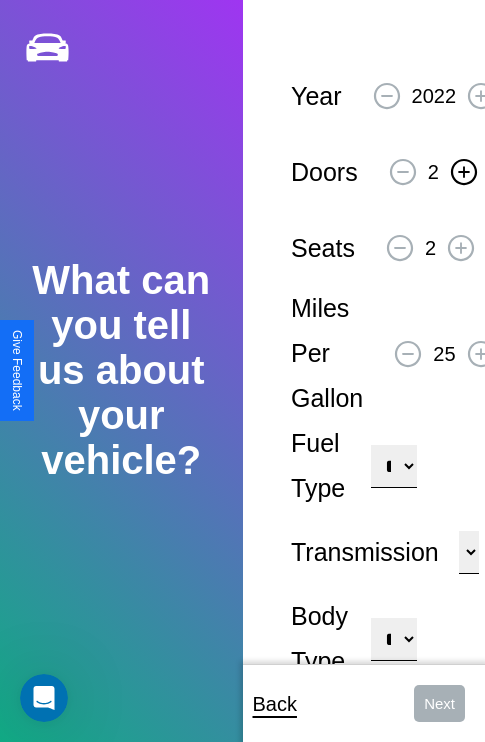 click 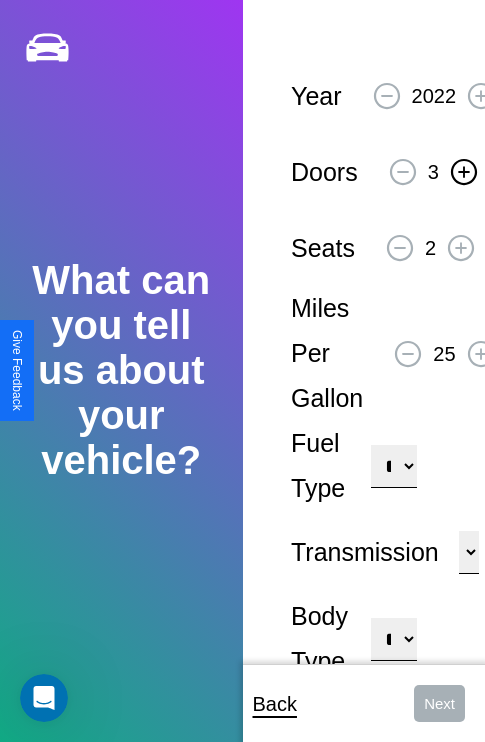 click 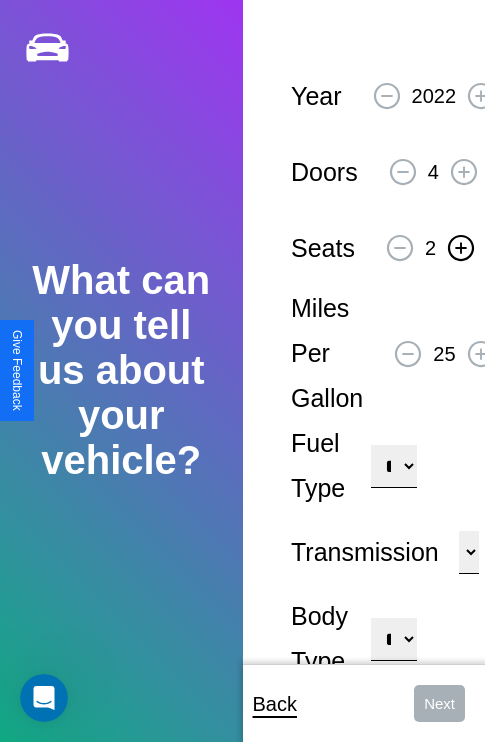 click 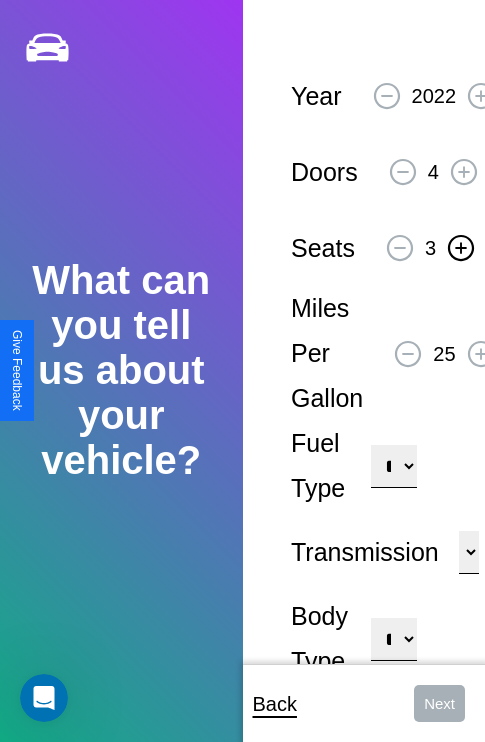click 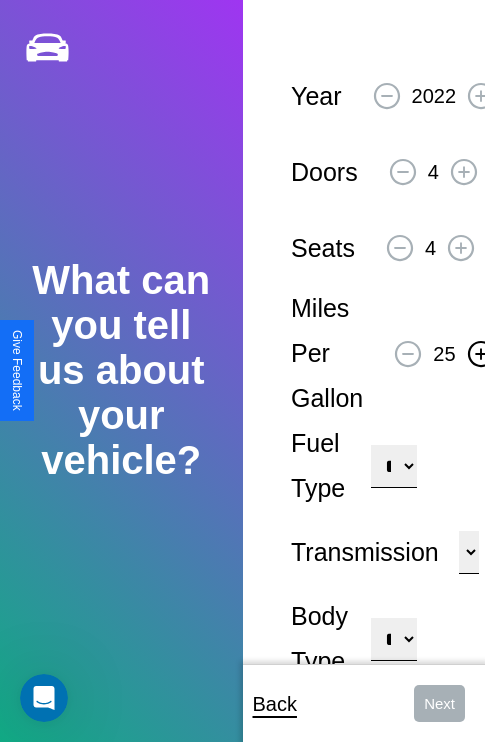 click 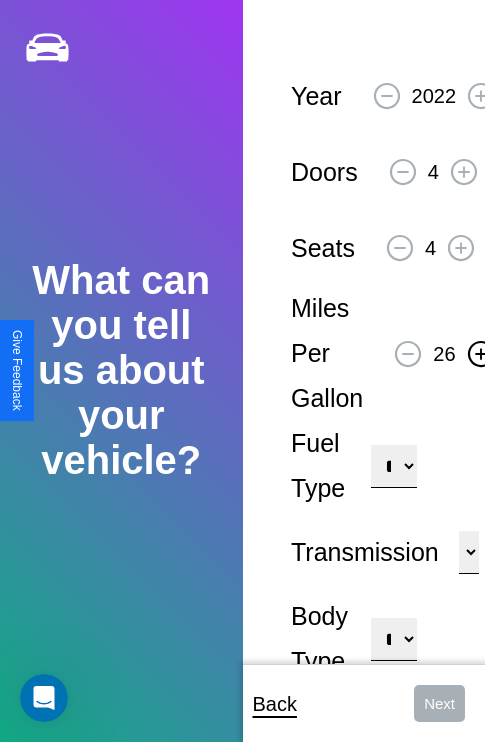 click 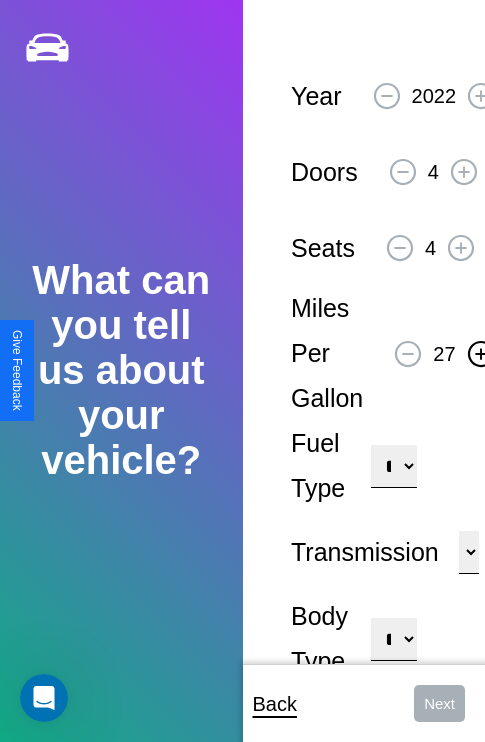 click 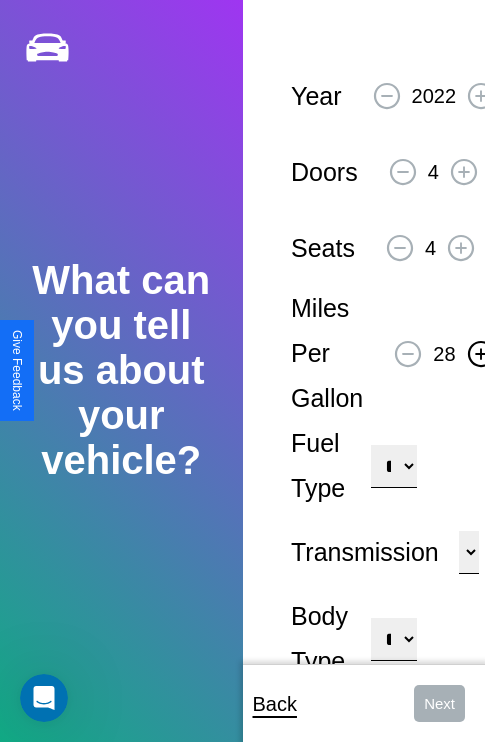 click 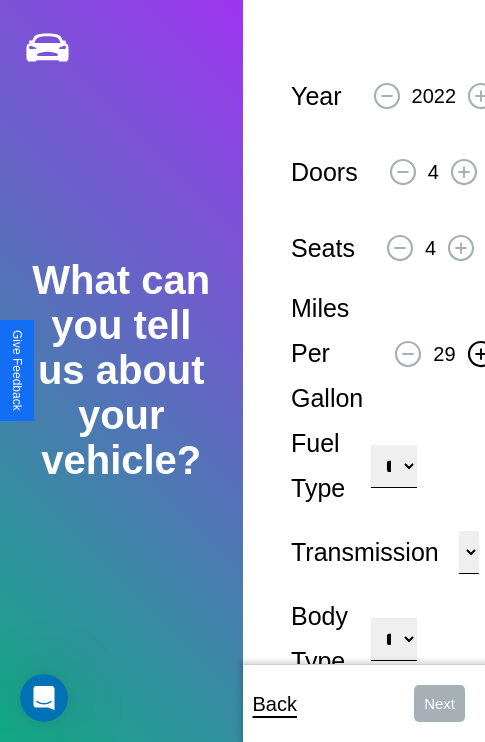 click 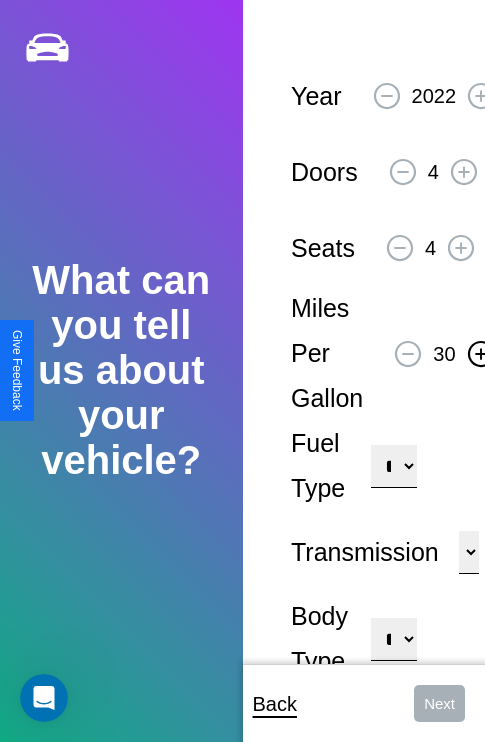 click on "**********" at bounding box center [393, 466] 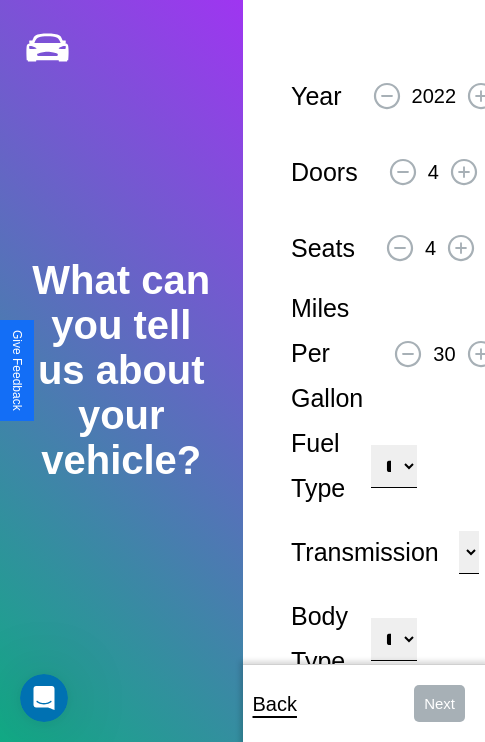 select on "********" 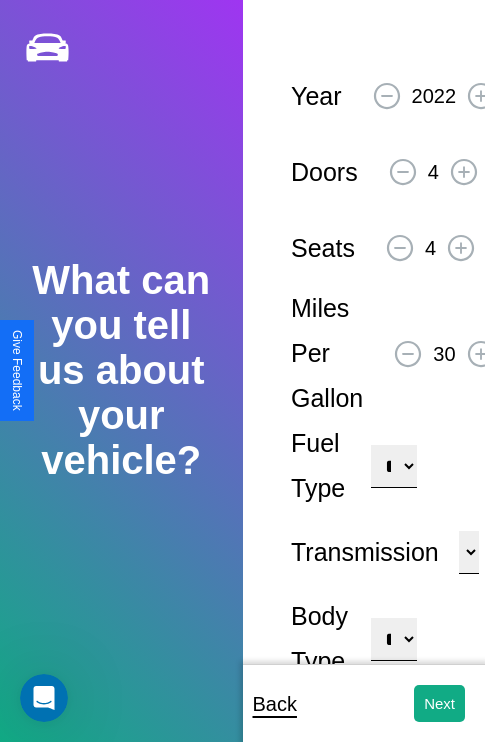 click on "**********" at bounding box center [393, 639] 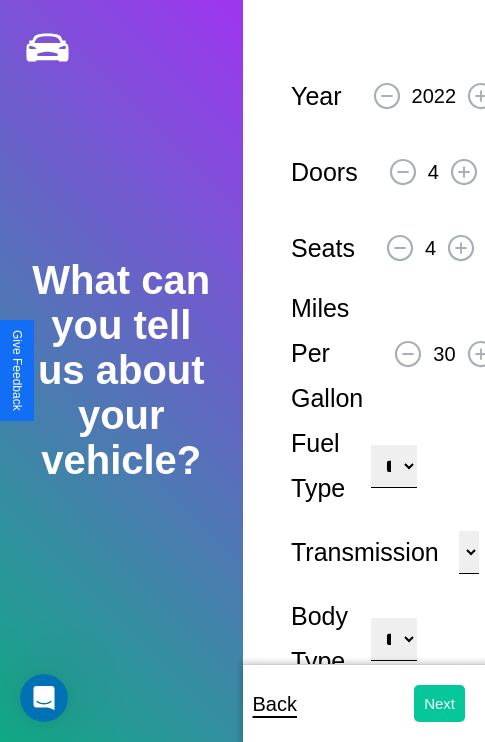 click on "Next" at bounding box center (439, 703) 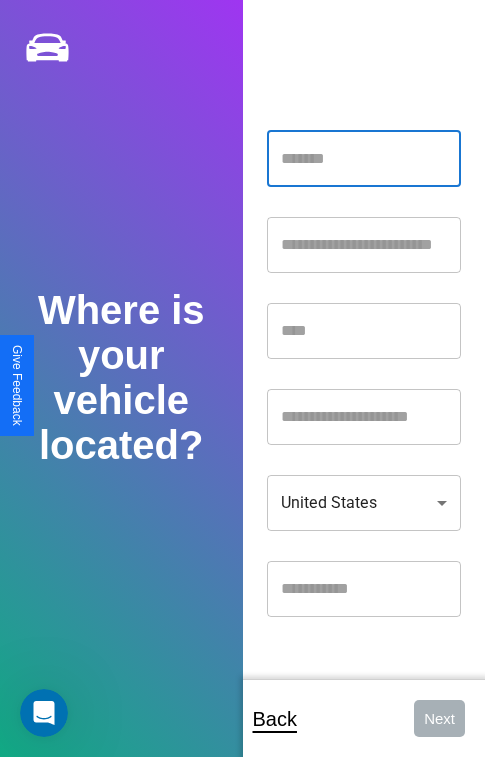 click at bounding box center [364, 159] 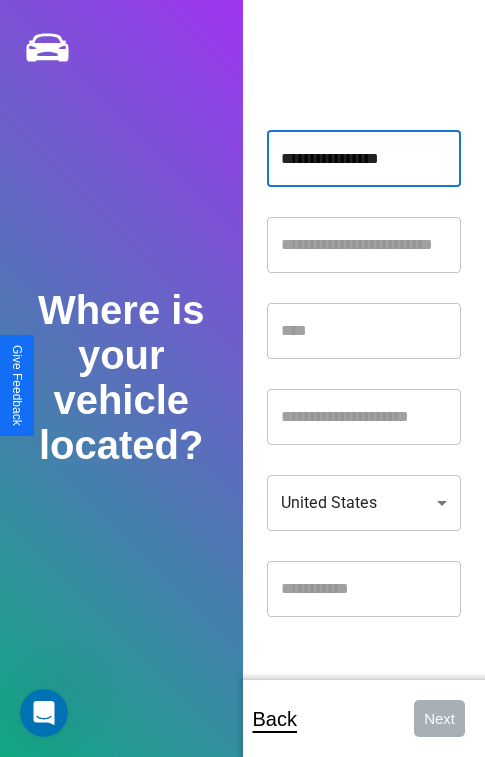 type on "**********" 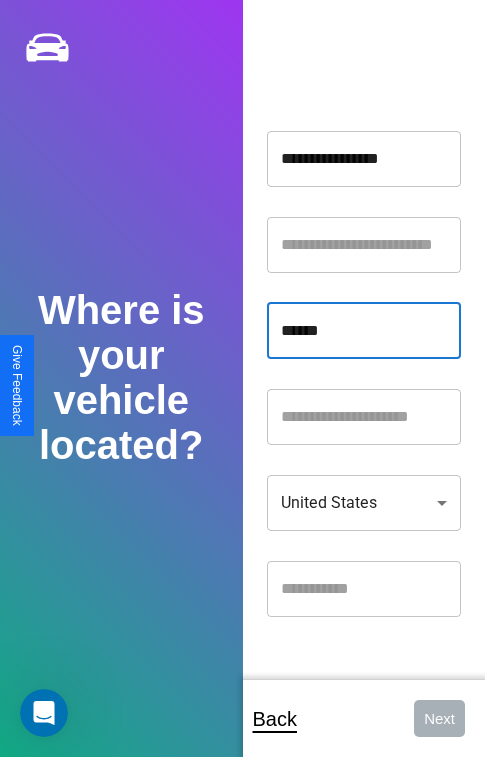 type on "******" 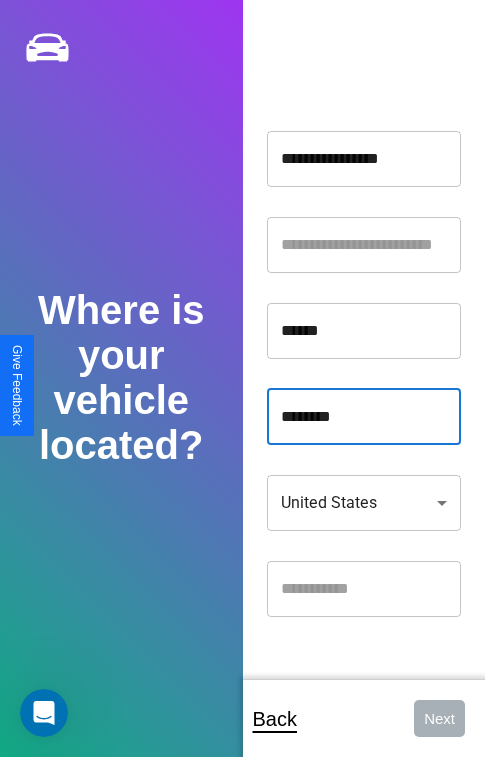 type on "********" 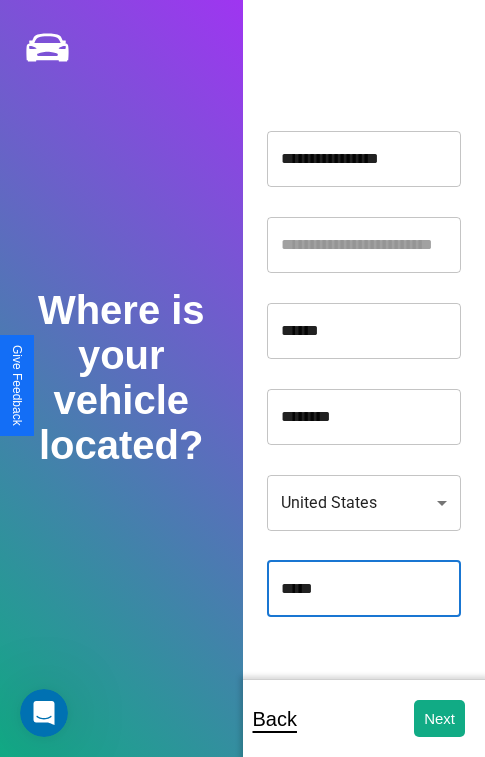 type on "*****" 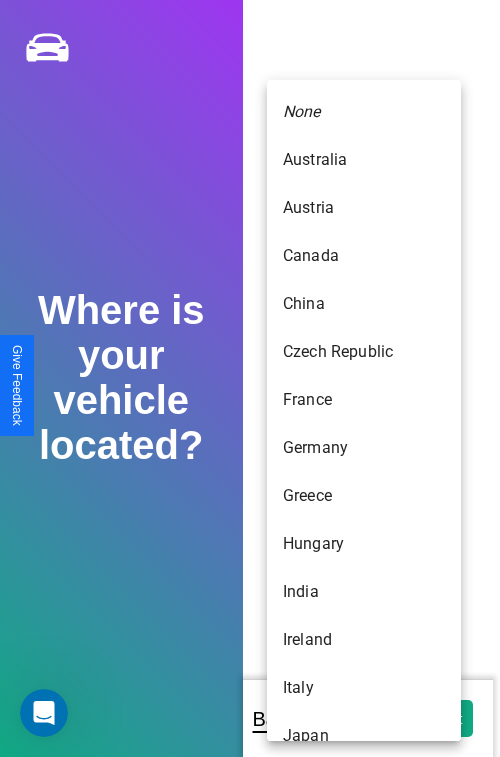 click on "United States" at bounding box center (364, 1168) 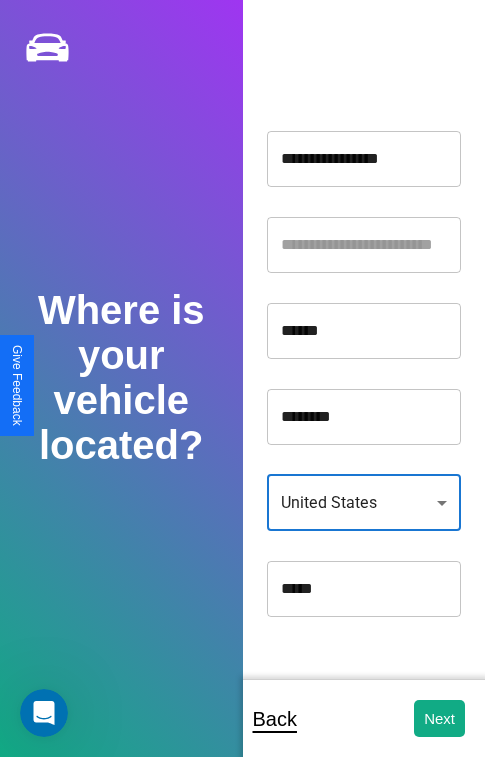 scroll, scrollTop: 459, scrollLeft: 0, axis: vertical 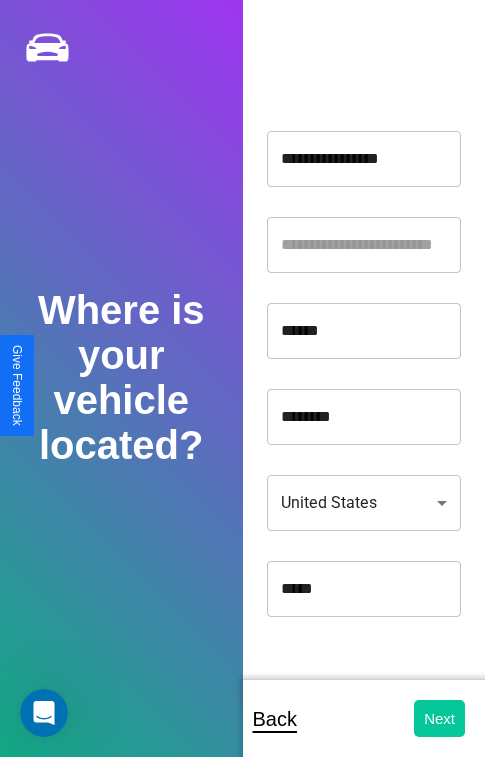 click on "Next" at bounding box center (439, 718) 